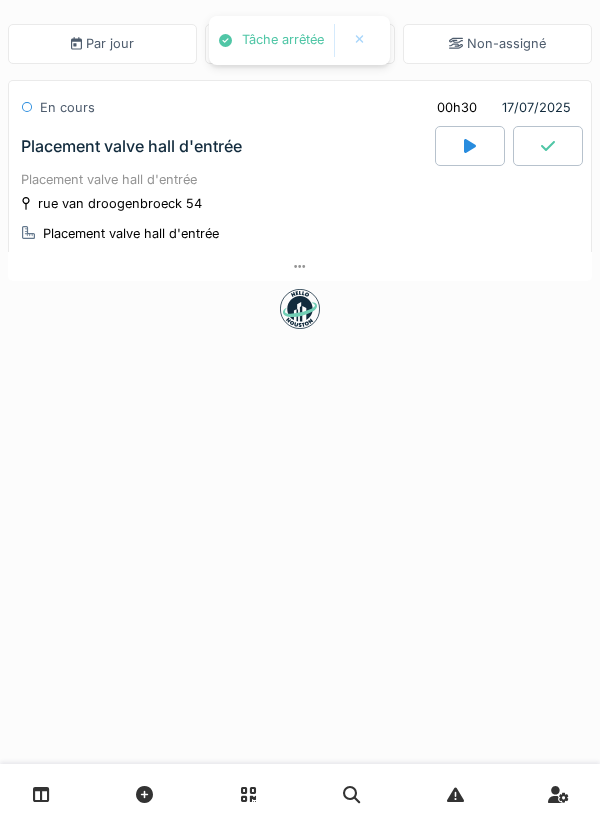 scroll, scrollTop: 0, scrollLeft: 0, axis: both 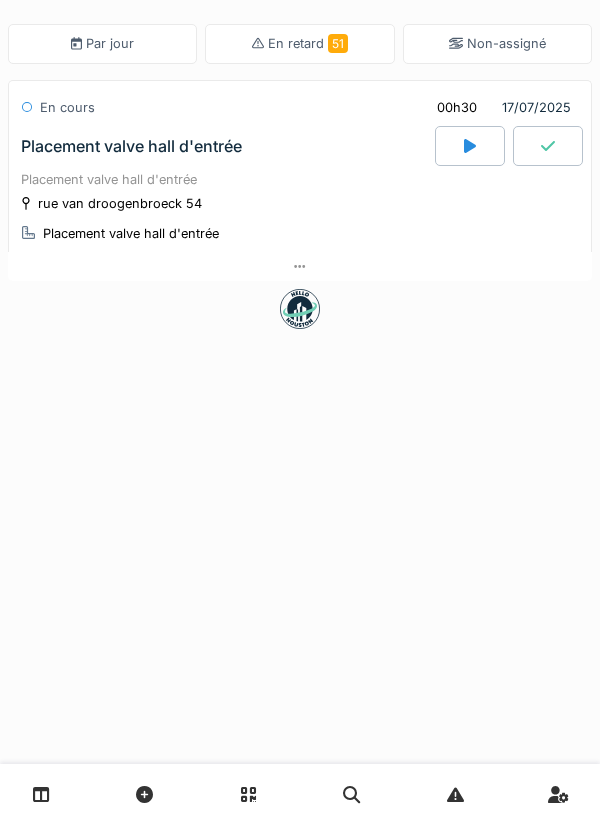 click 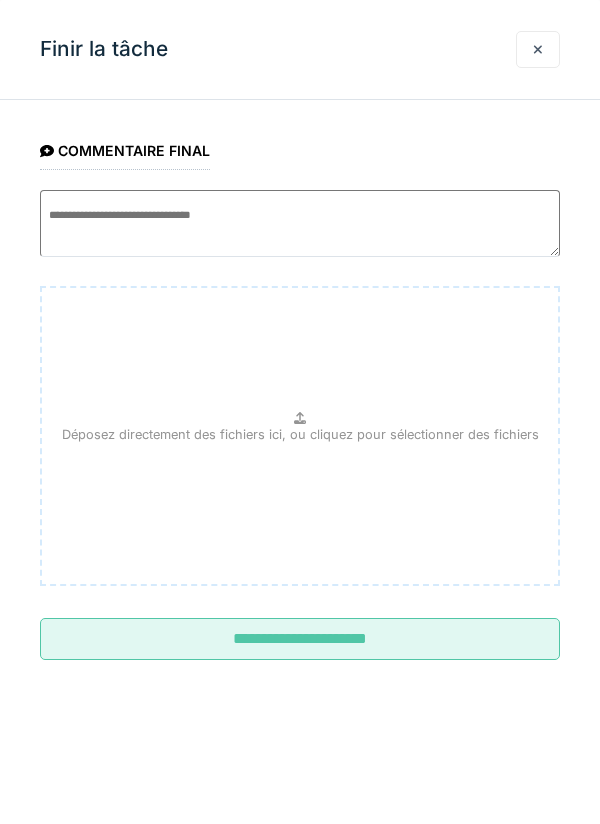 click on "**********" at bounding box center [300, 639] 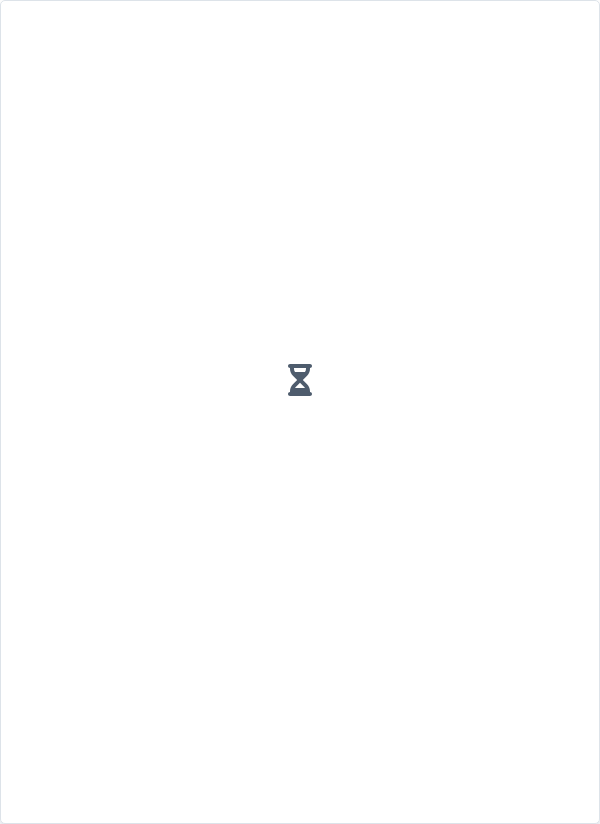 scroll, scrollTop: 0, scrollLeft: 0, axis: both 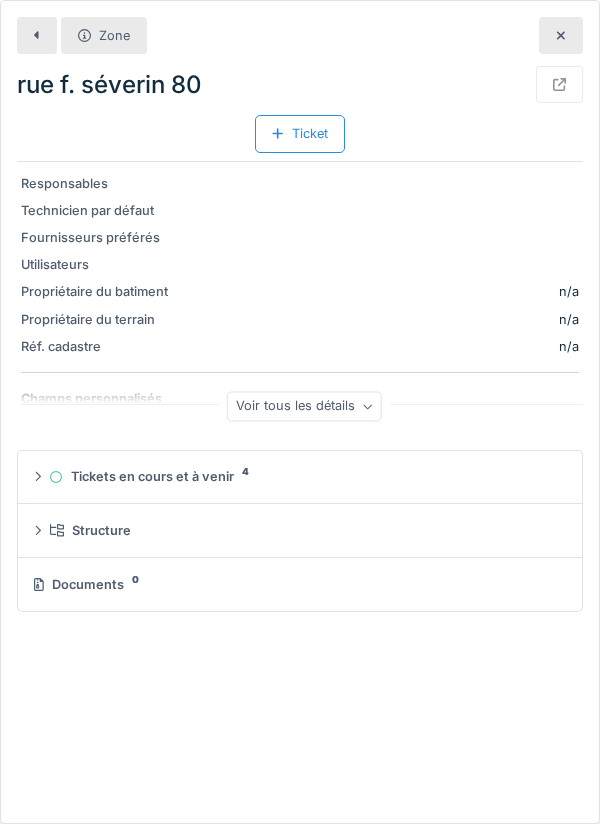 click at bounding box center (37, 35) 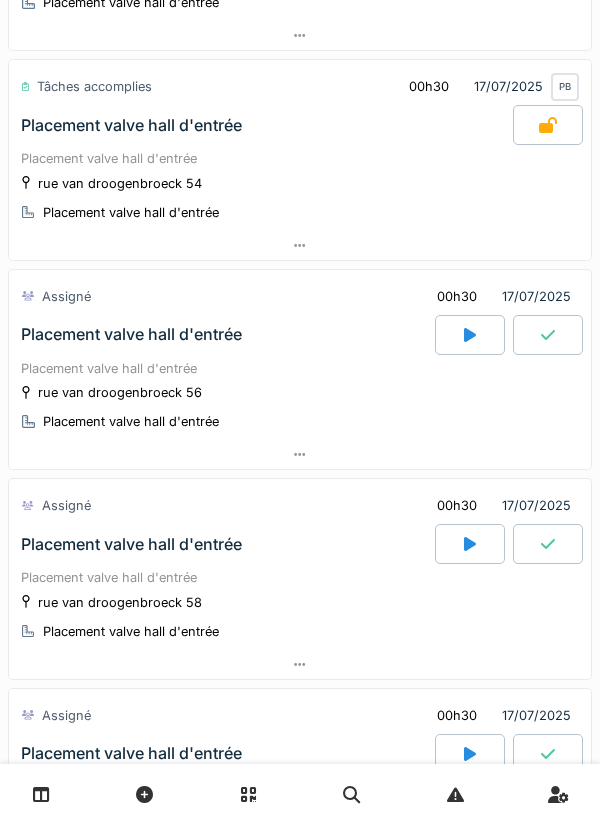 scroll, scrollTop: 950, scrollLeft: 0, axis: vertical 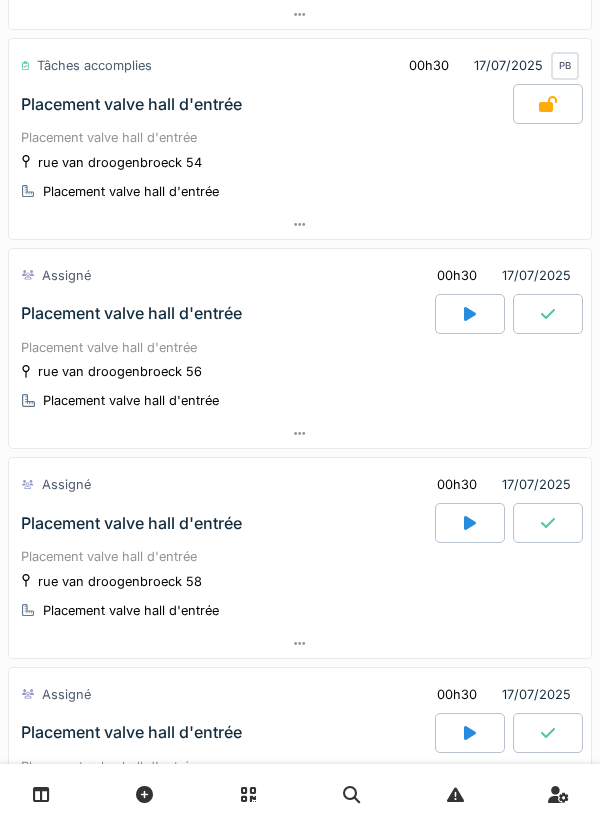 click at bounding box center (470, 314) 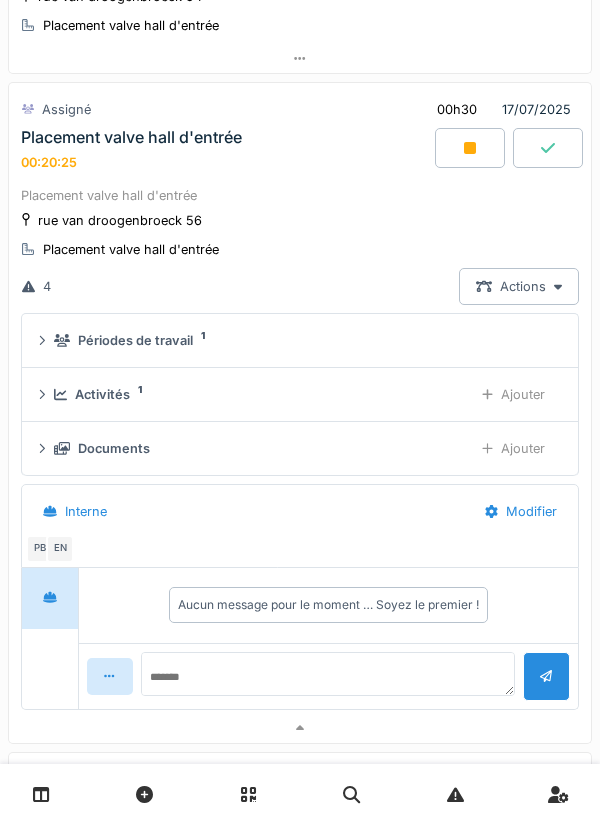 scroll, scrollTop: 1111, scrollLeft: 0, axis: vertical 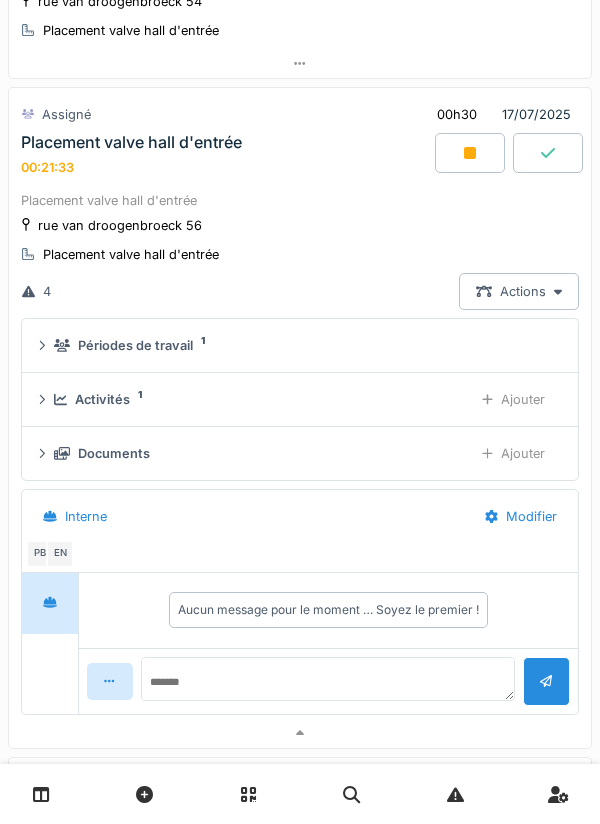 click on "rue van droogenbroeck 56" at bounding box center (120, 225) 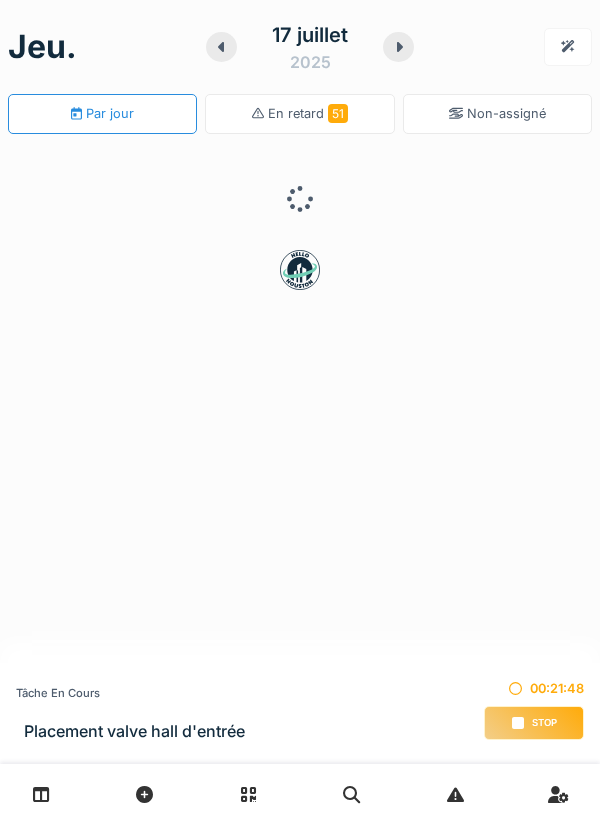 scroll, scrollTop: 0, scrollLeft: 0, axis: both 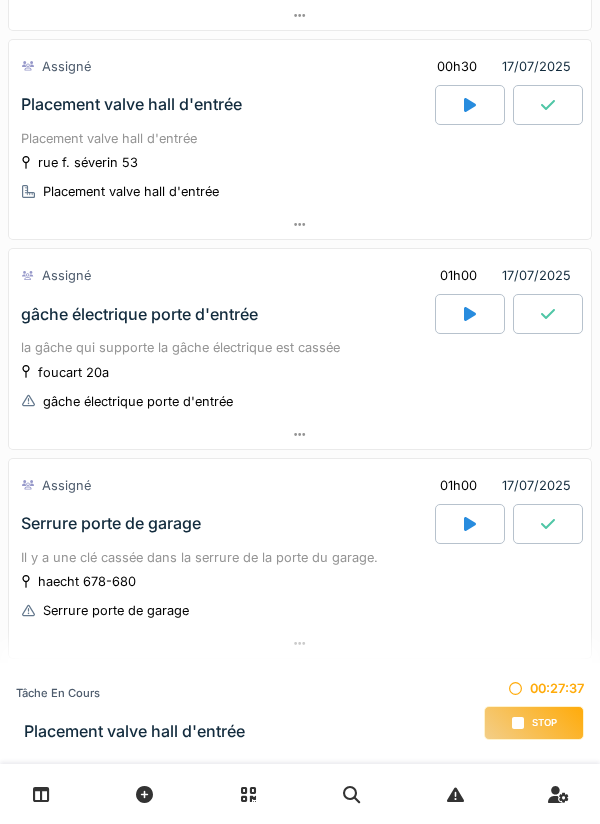 click on "Stop" at bounding box center (544, 723) 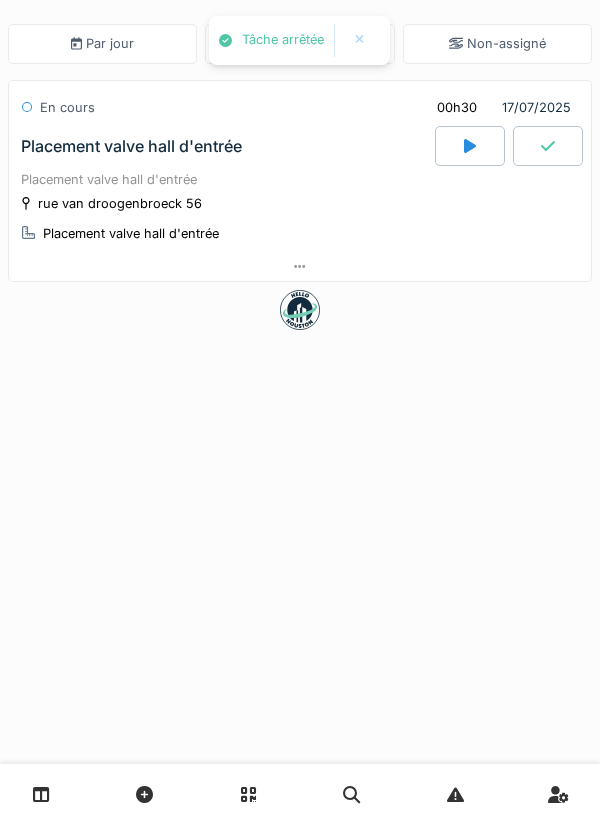 scroll, scrollTop: 0, scrollLeft: 0, axis: both 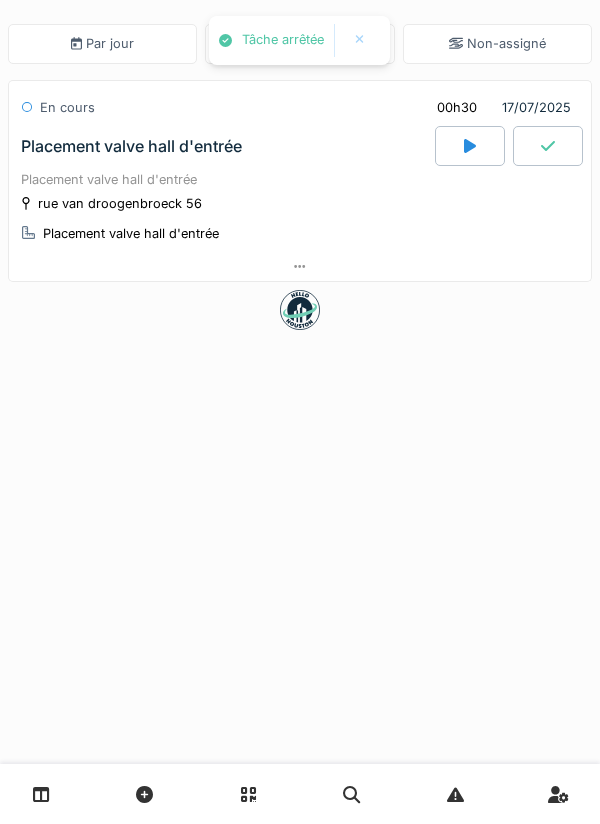 click 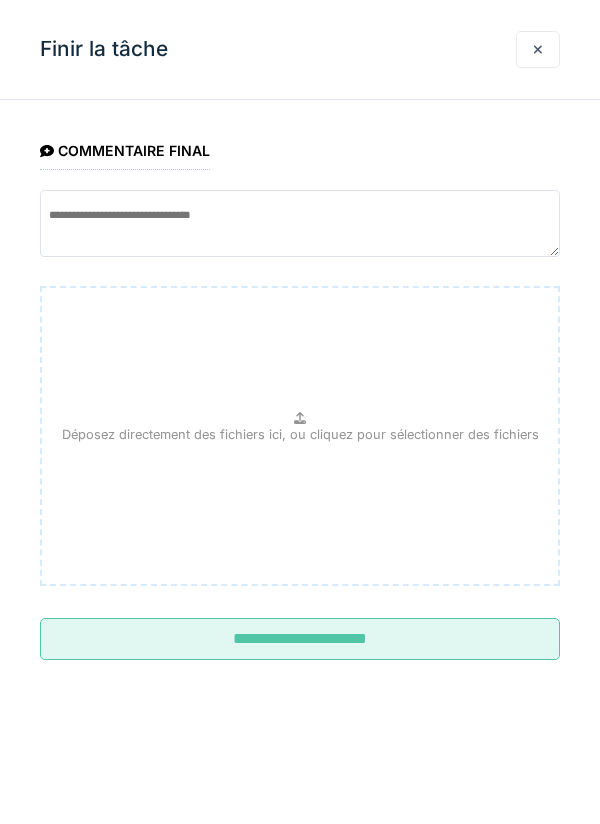 click on "**********" at bounding box center [300, 639] 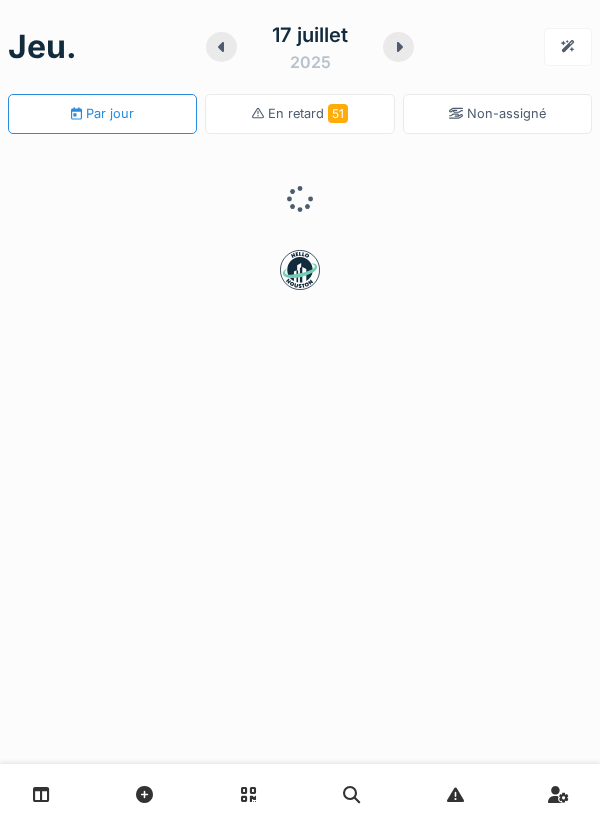 scroll, scrollTop: 0, scrollLeft: 0, axis: both 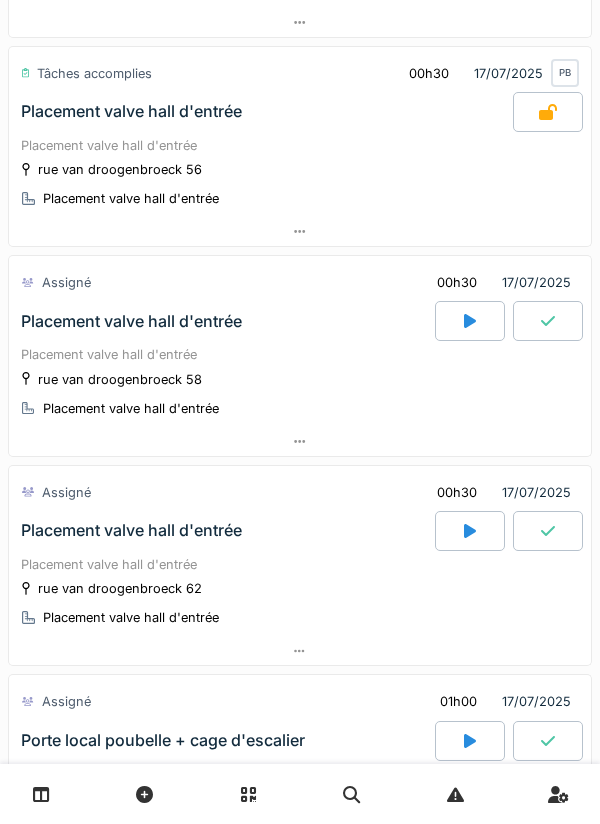 click 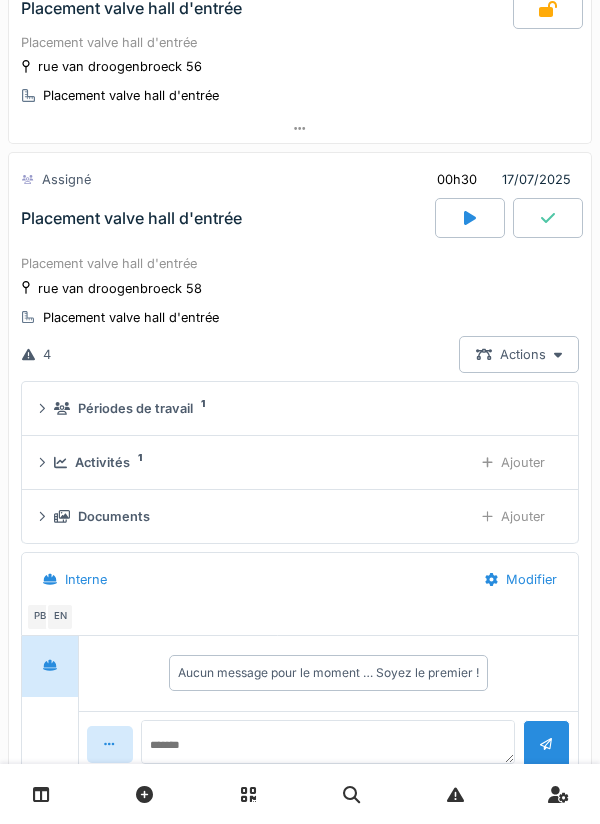 scroll, scrollTop: 972, scrollLeft: 0, axis: vertical 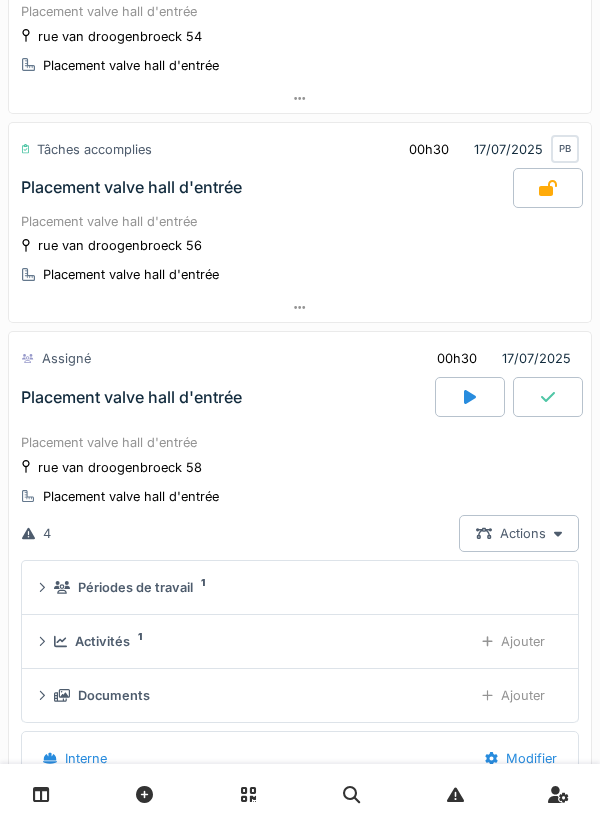 click at bounding box center [470, 397] 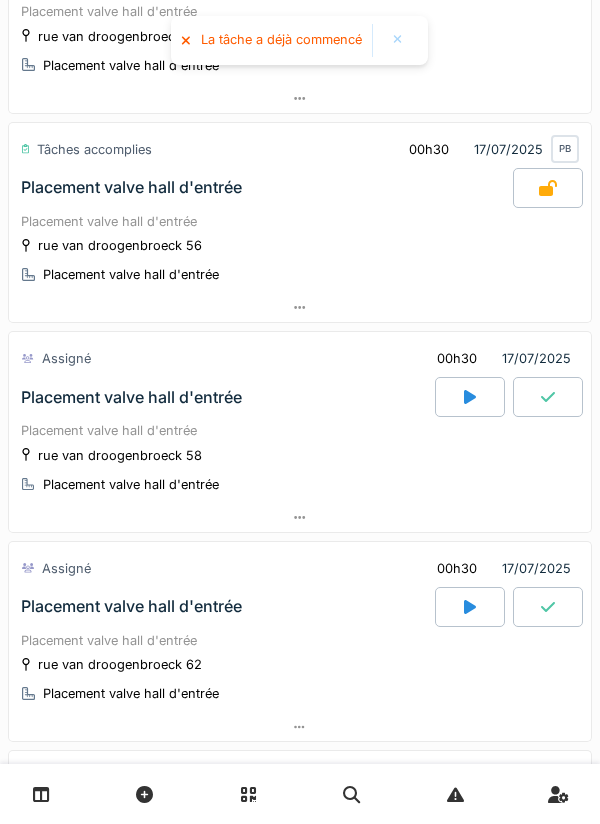 click on "Placement valve hall d'entrée" at bounding box center [300, 430] 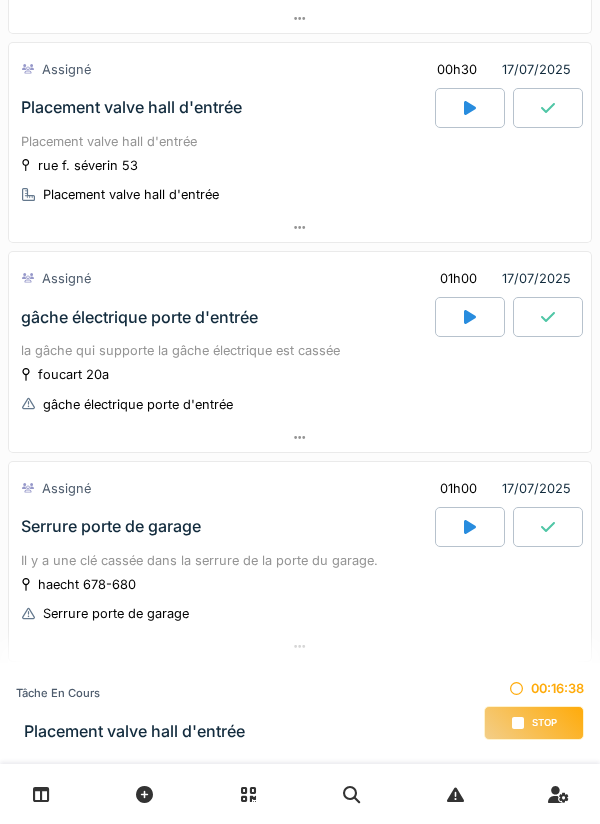 scroll, scrollTop: 2456, scrollLeft: 0, axis: vertical 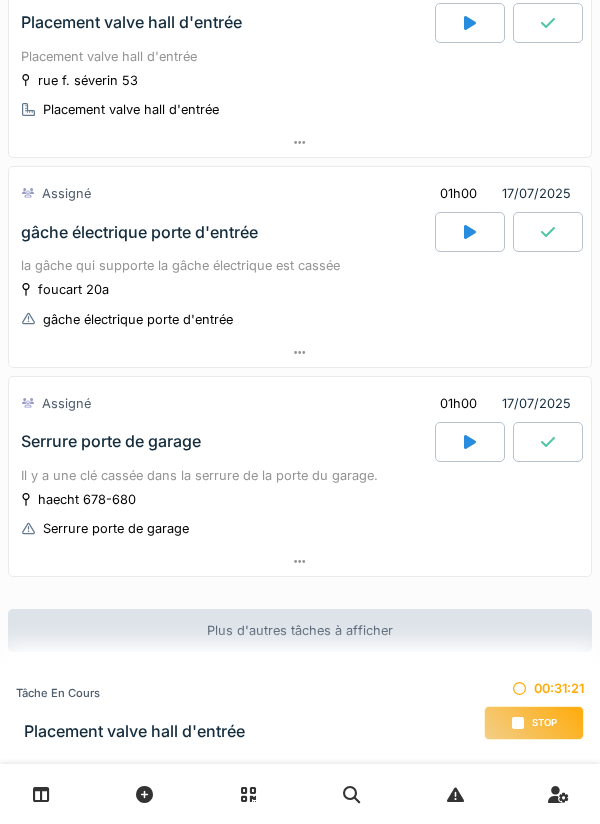 click on "Stop" at bounding box center [544, 723] 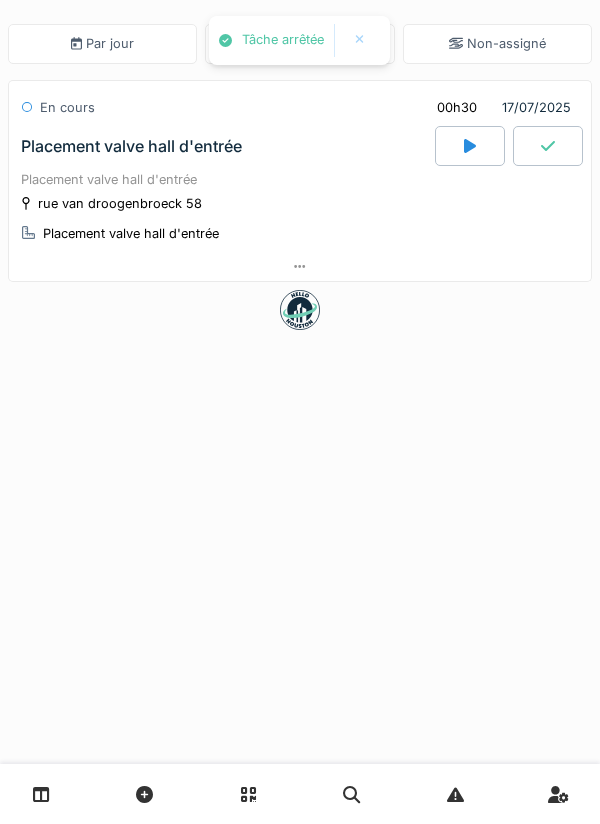 scroll, scrollTop: 0, scrollLeft: 0, axis: both 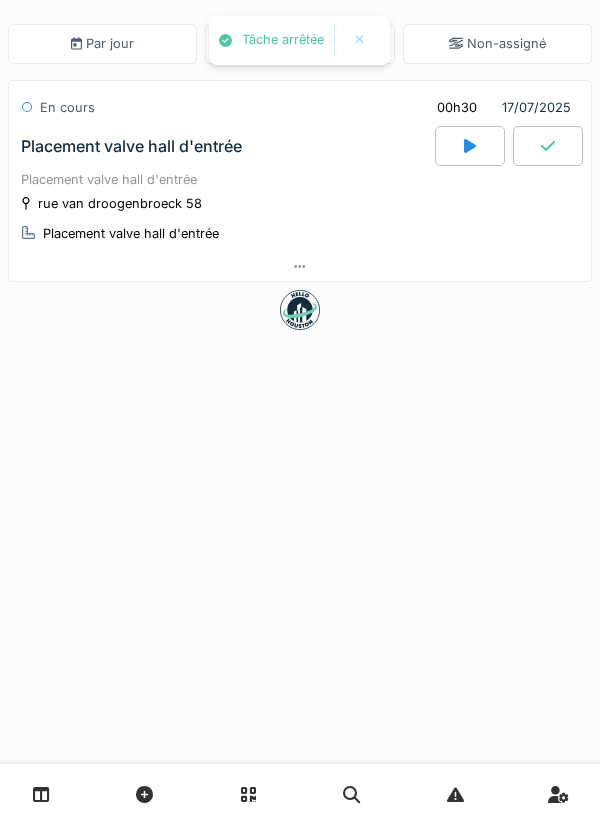 click 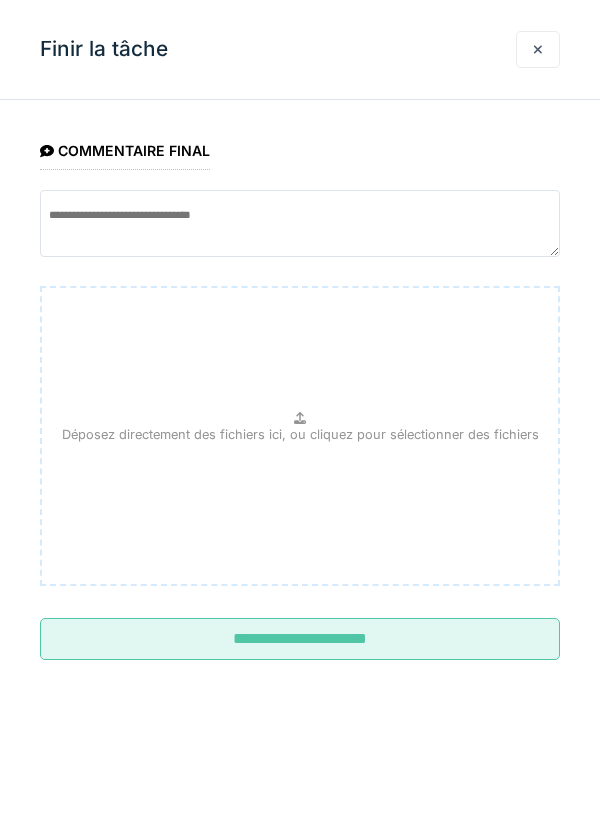click on "**********" at bounding box center (300, 639) 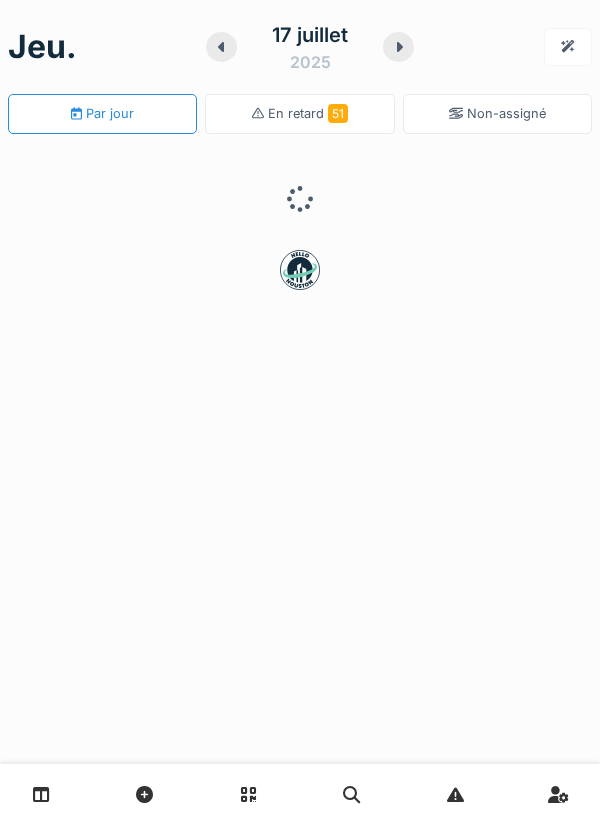 scroll, scrollTop: 0, scrollLeft: 0, axis: both 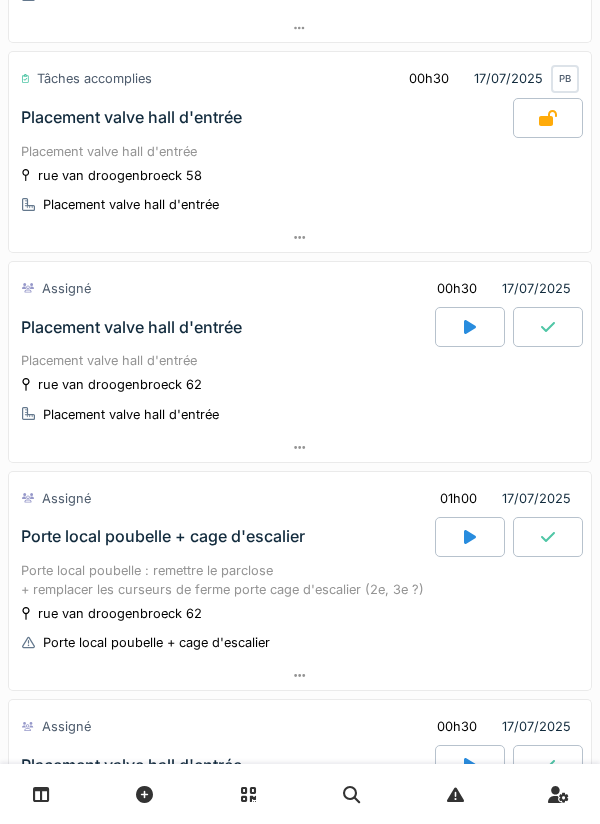 click on "Placement valve hall d'entrée" at bounding box center [300, 360] 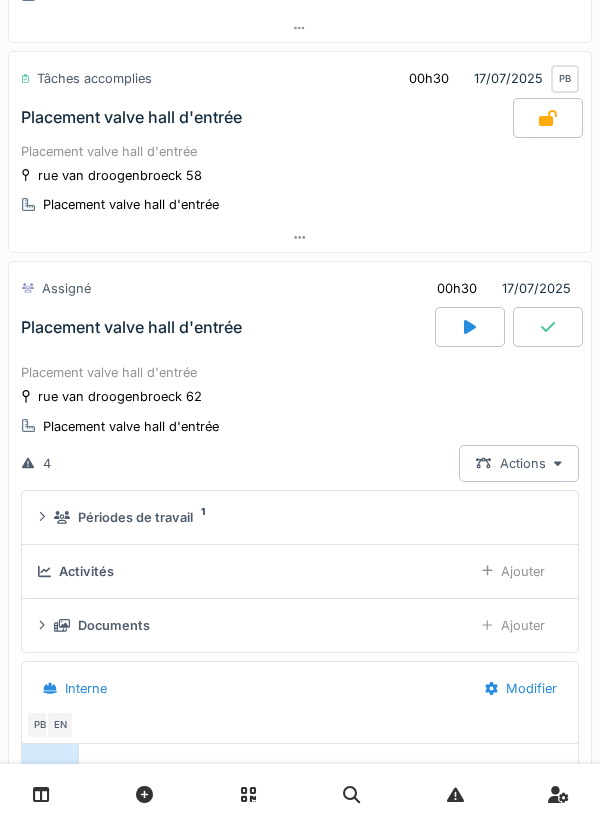 scroll, scrollTop: 1412, scrollLeft: 0, axis: vertical 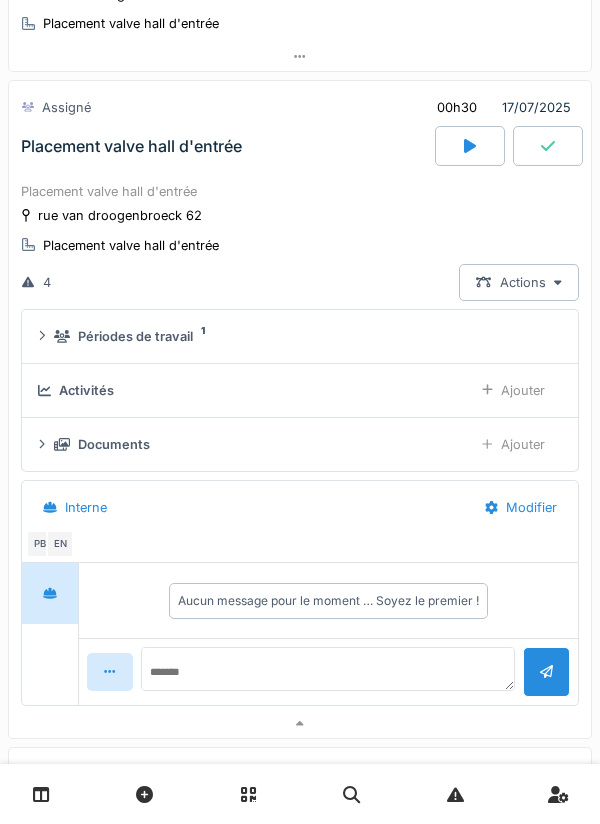 click on "Ajouter" at bounding box center [513, 390] 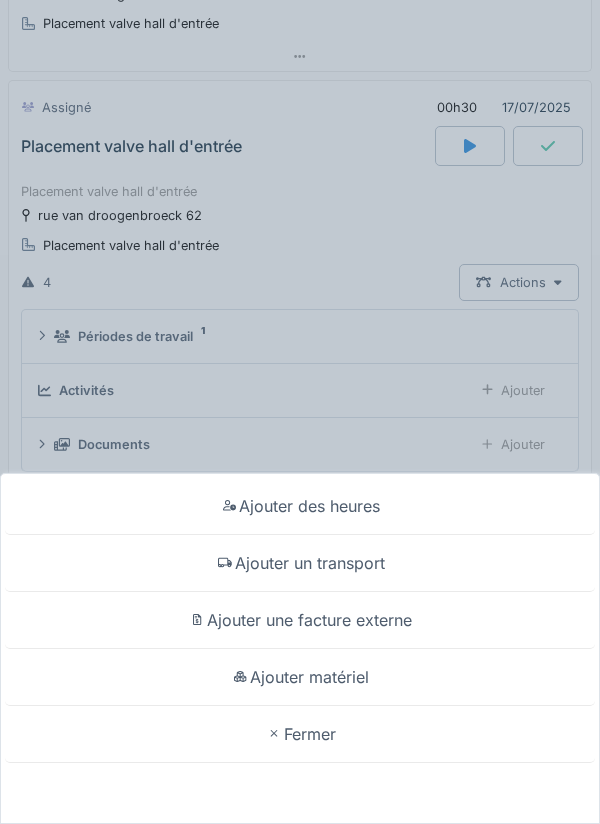 click on "Ajouter des heures" at bounding box center (300, 506) 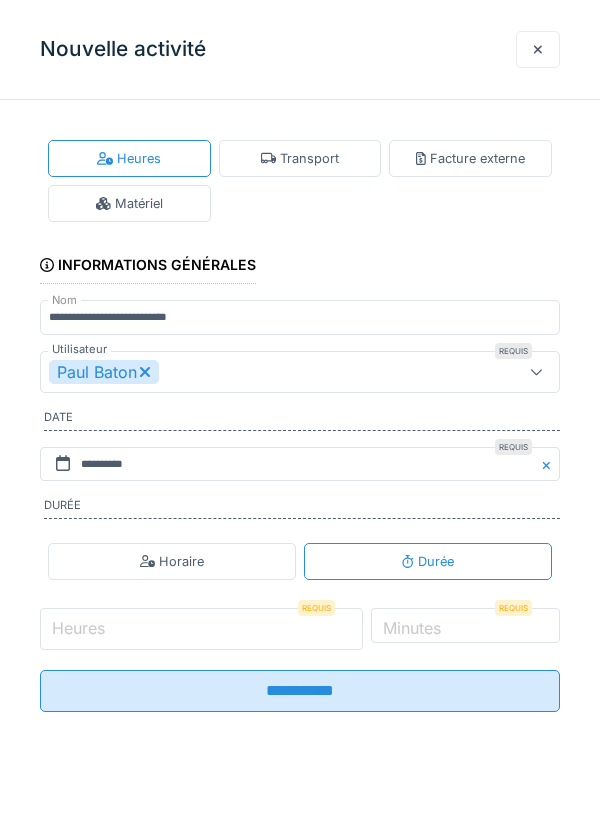 click on "Heures" at bounding box center (201, 629) 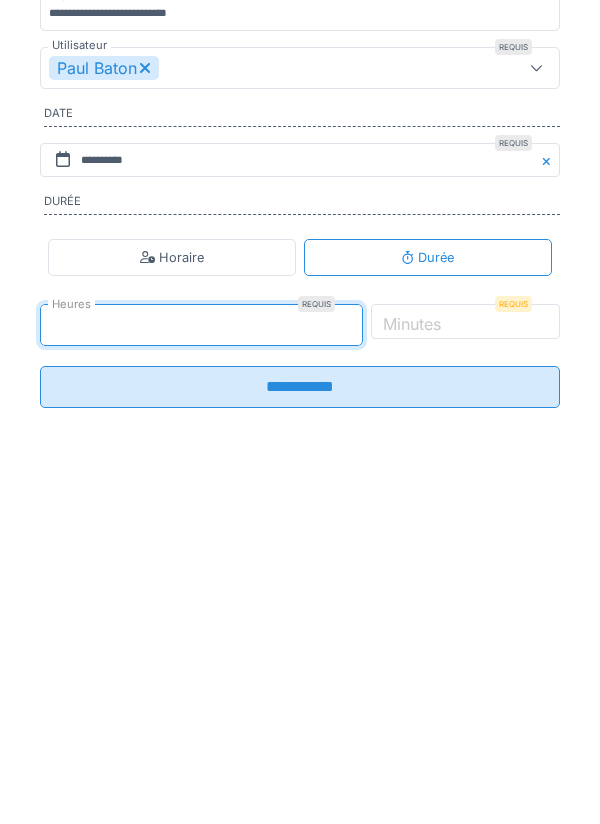type on "*" 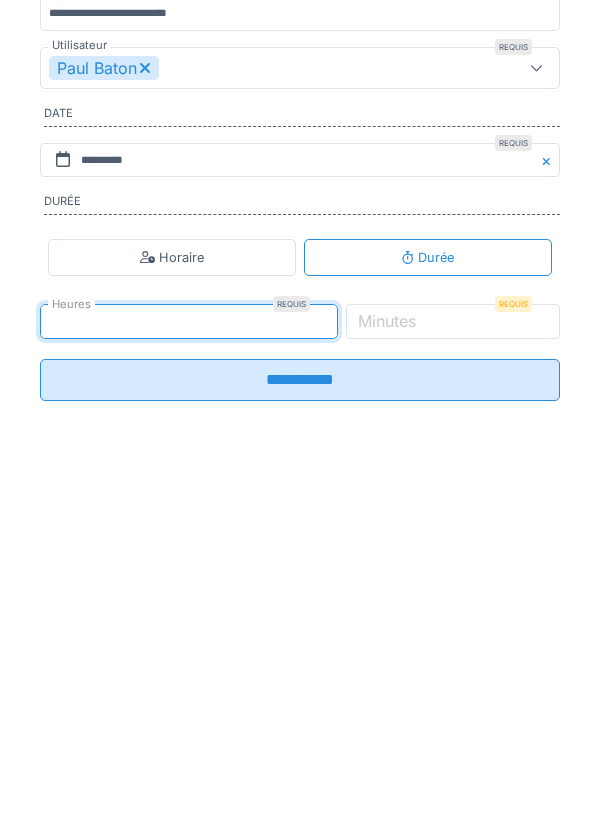 click on "Minutes" at bounding box center [387, 625] 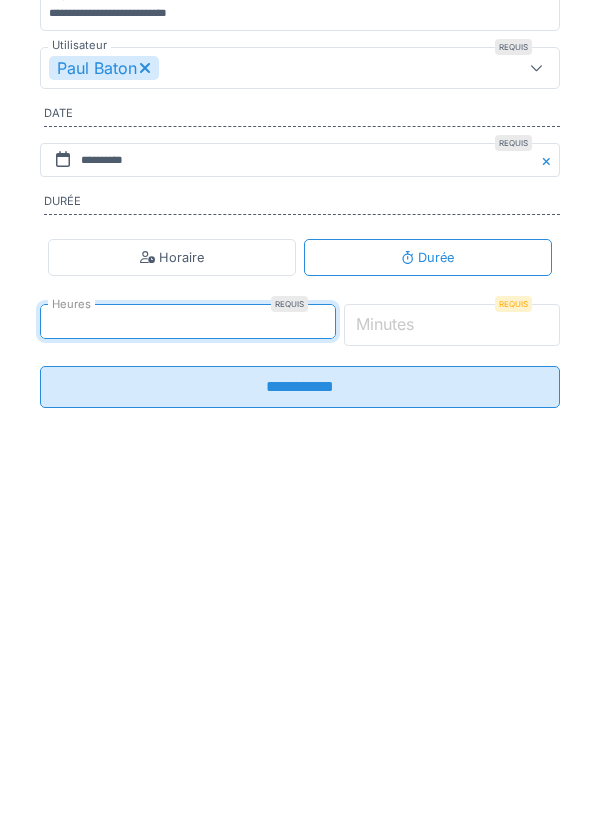 click on "*" at bounding box center (452, 629) 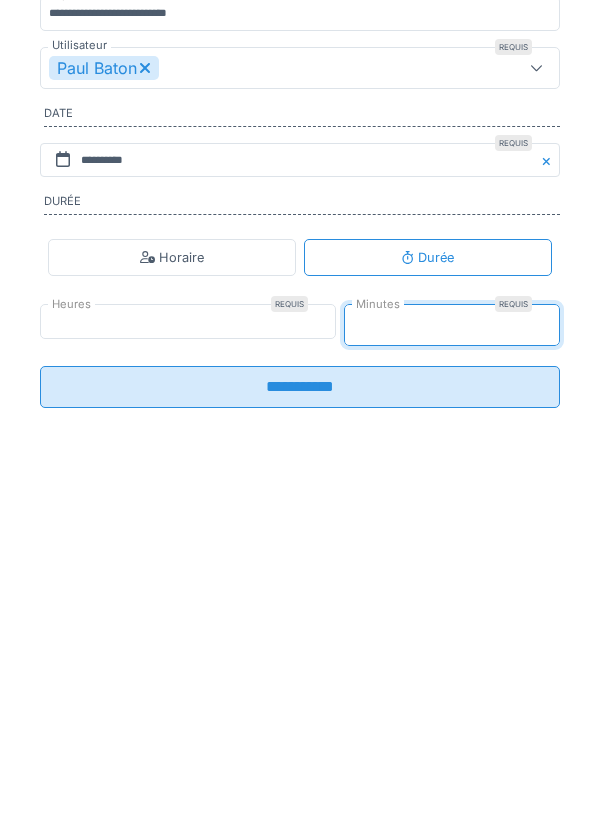 type on "**" 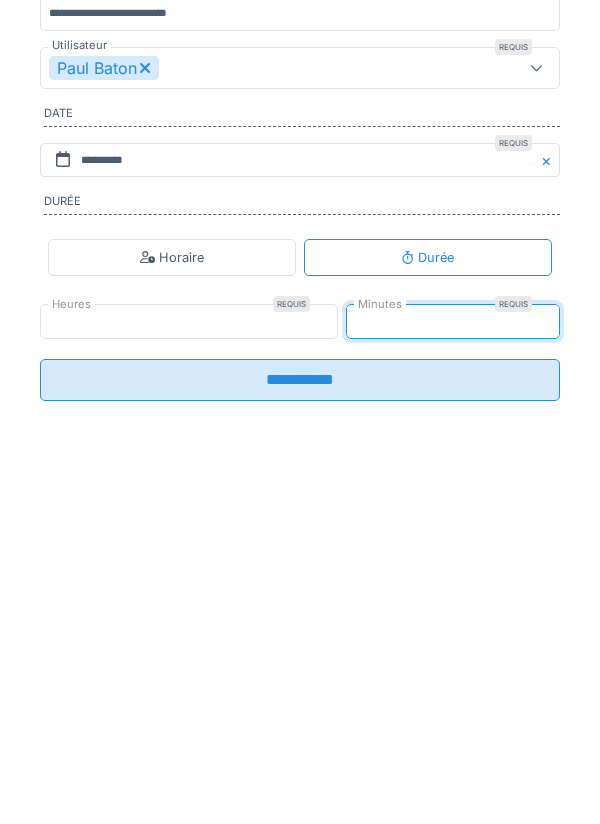 click on "**********" at bounding box center [300, 684] 